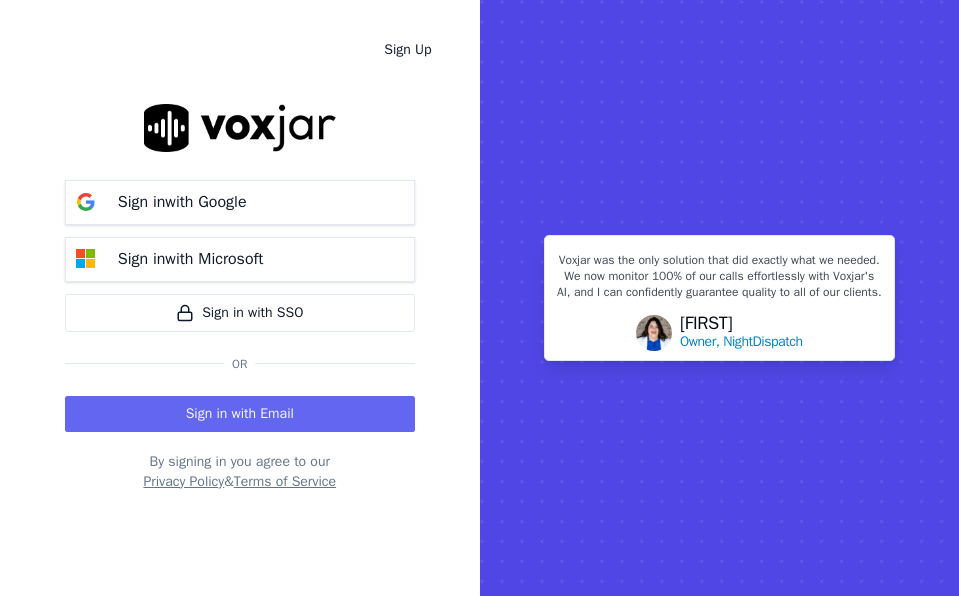scroll, scrollTop: 0, scrollLeft: 0, axis: both 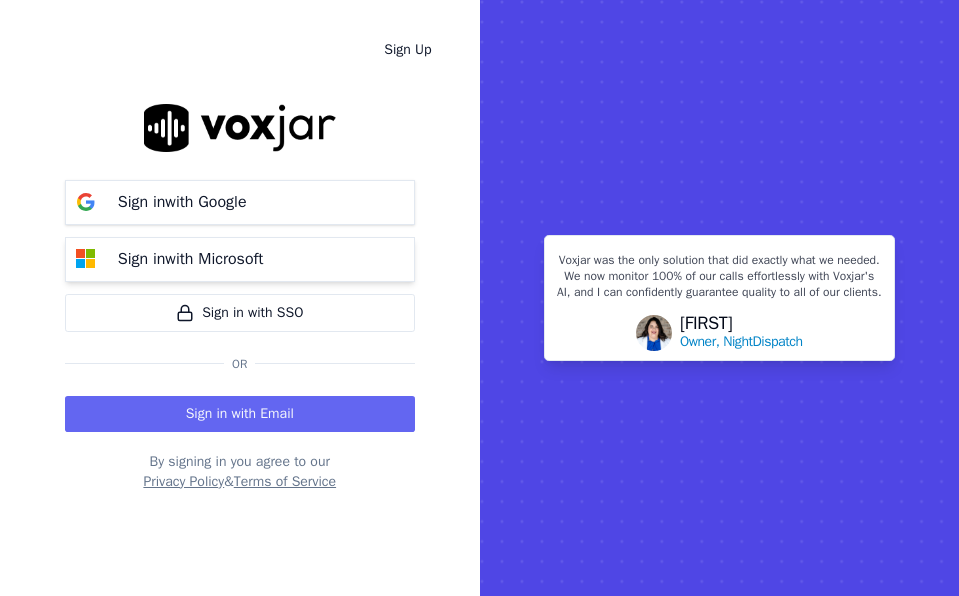 click on "Sign in  with Microsoft" at bounding box center [240, 259] 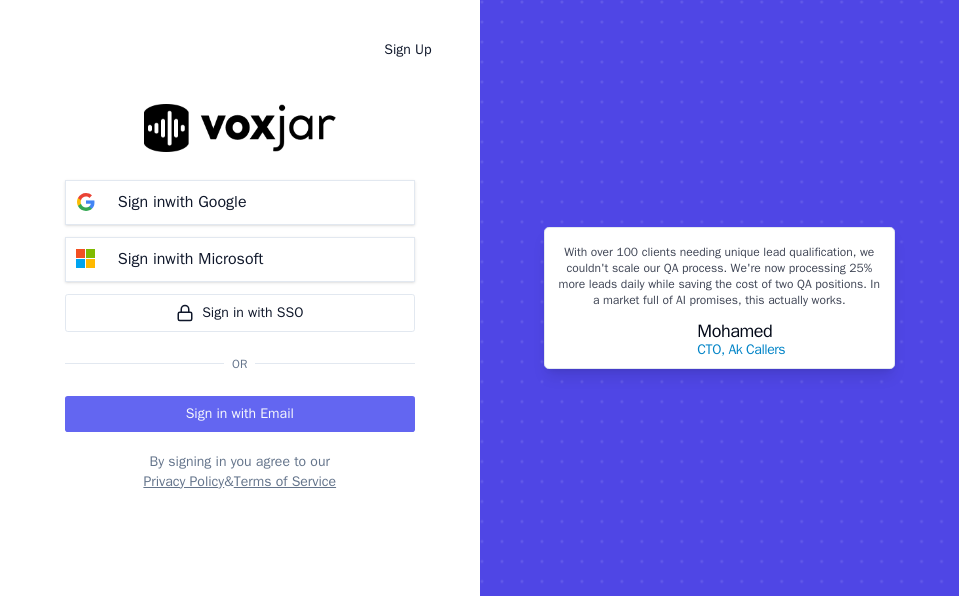 scroll, scrollTop: 0, scrollLeft: 0, axis: both 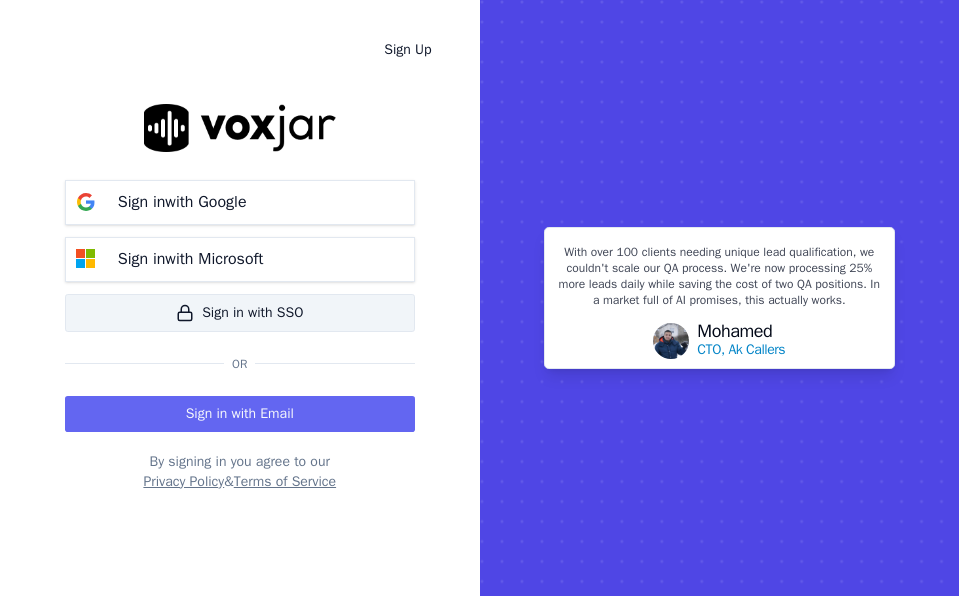 click on "Sign in with SSO" at bounding box center [240, 313] 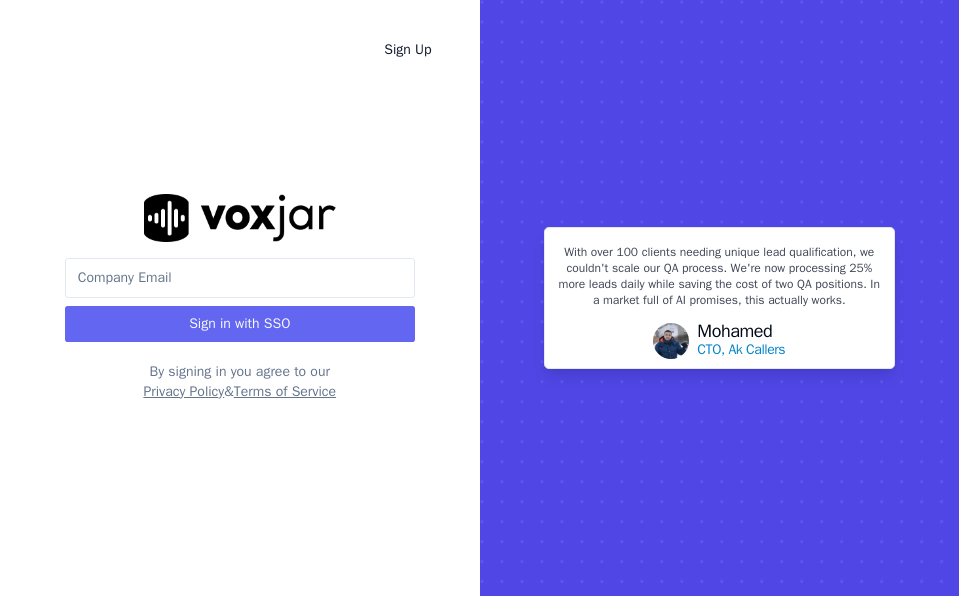 click at bounding box center (240, 278) 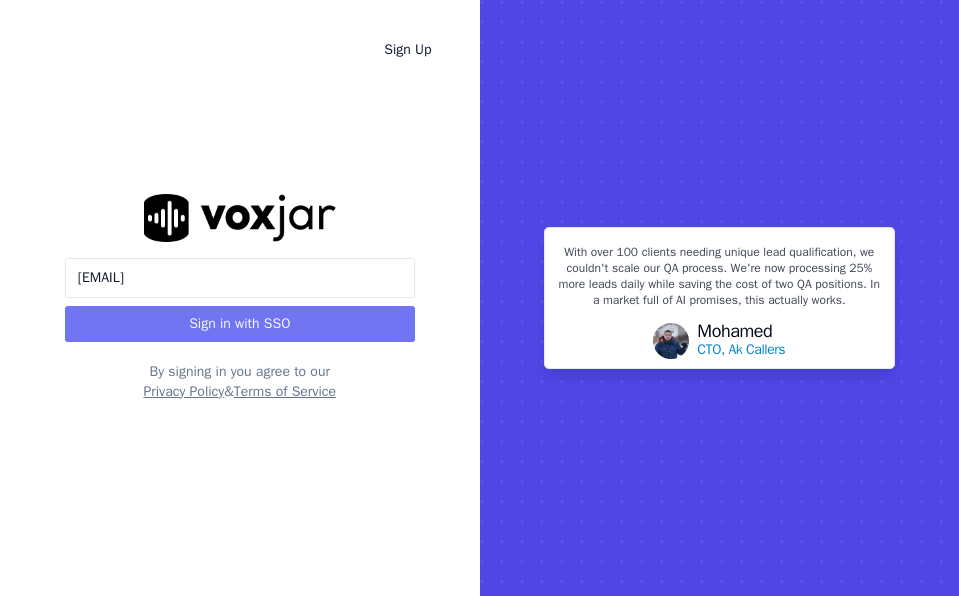 type on "aclemison@asilpc.com" 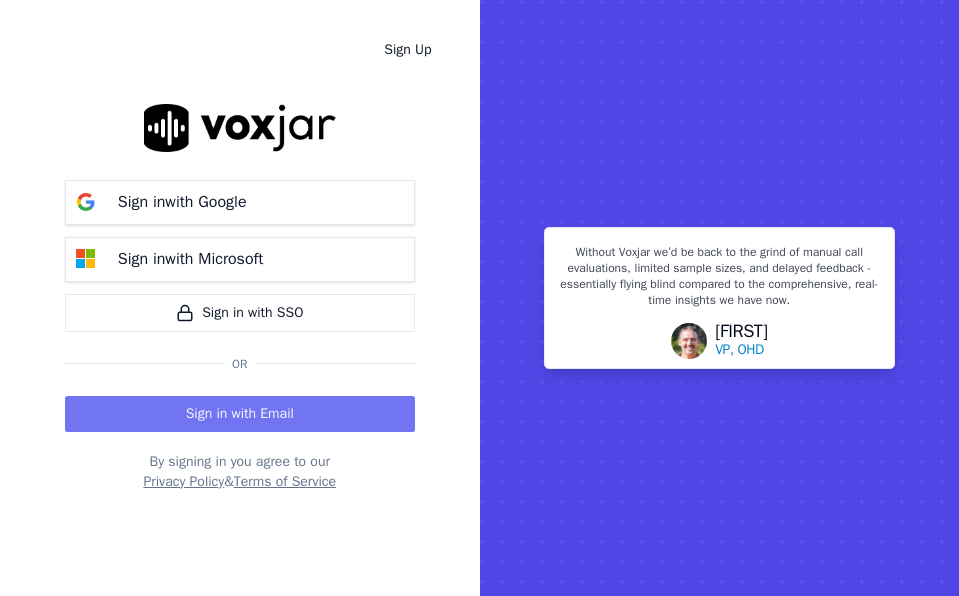 click on "Sign in with Email" at bounding box center [240, 414] 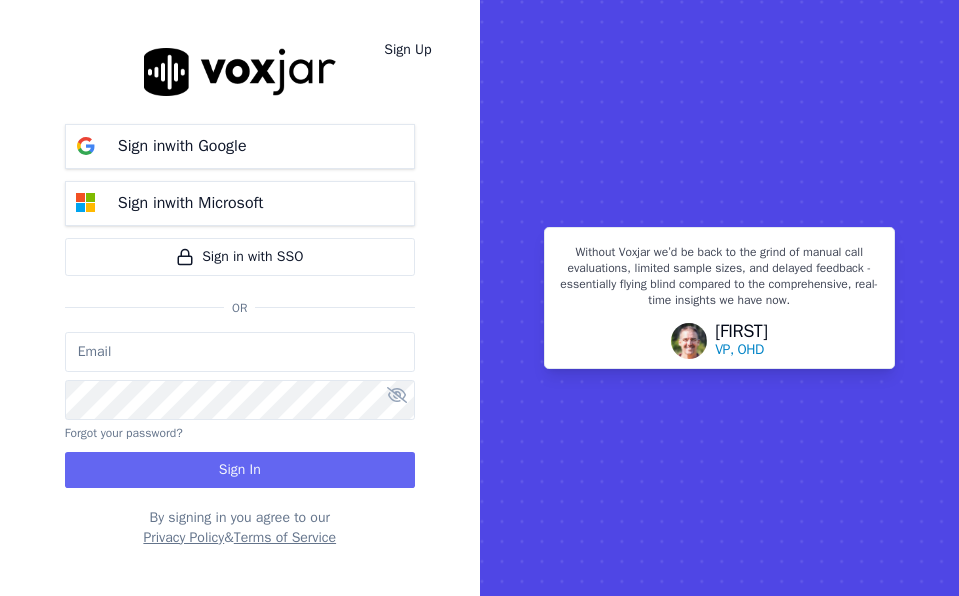click at bounding box center (240, 352) 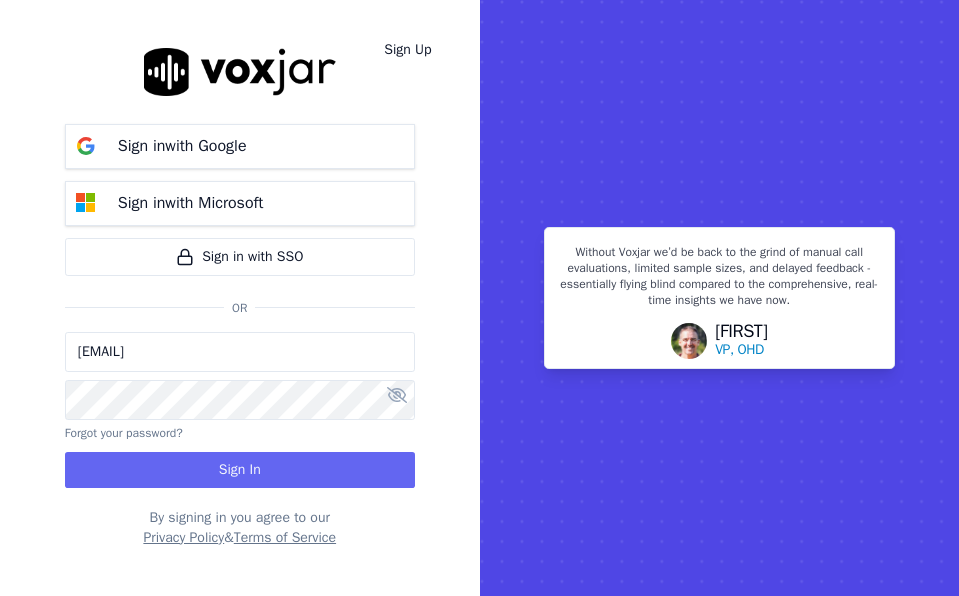 type on "aclemison@asilpc.com" 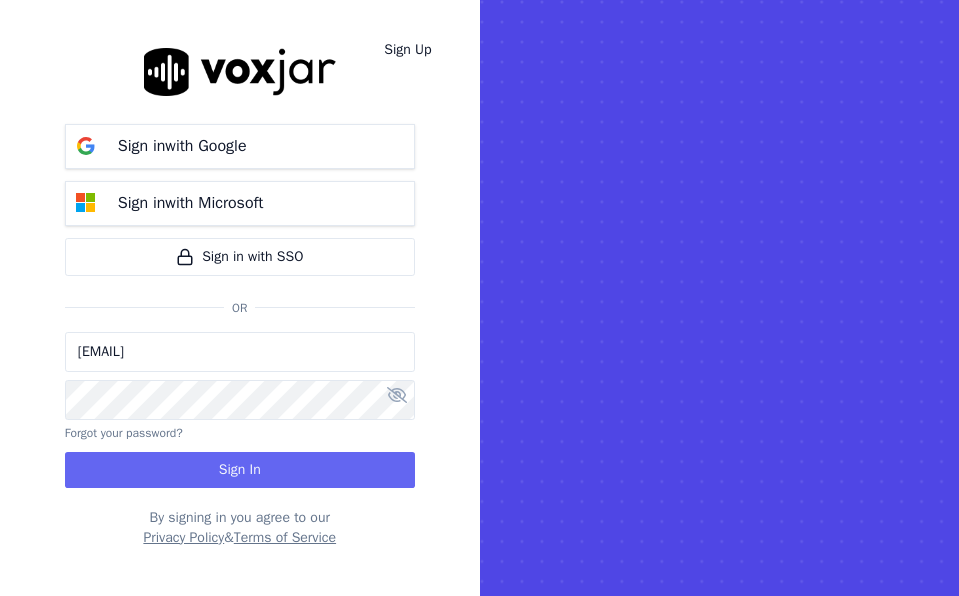 click at bounding box center (397, 396) 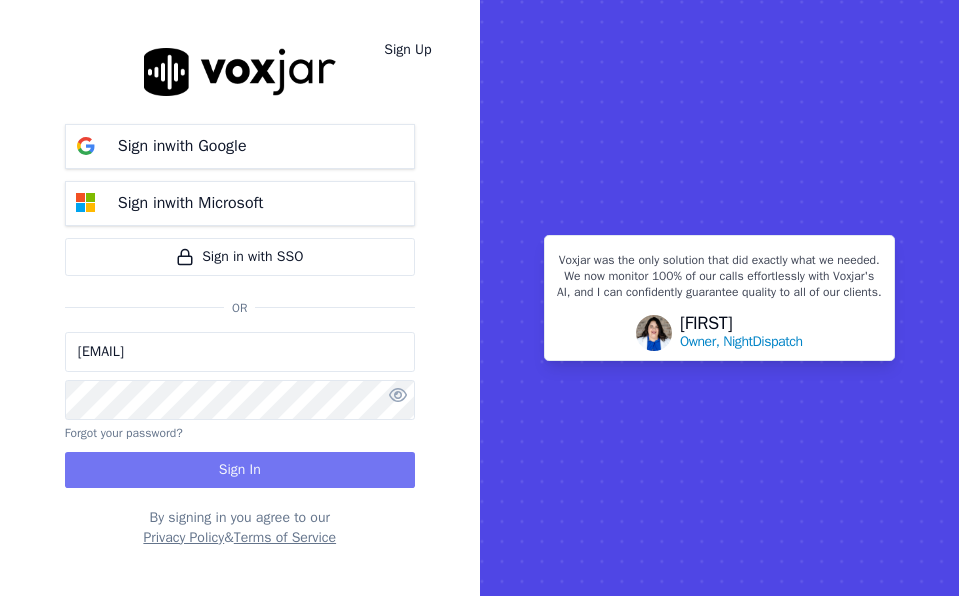 click on "Sign In" at bounding box center [240, 470] 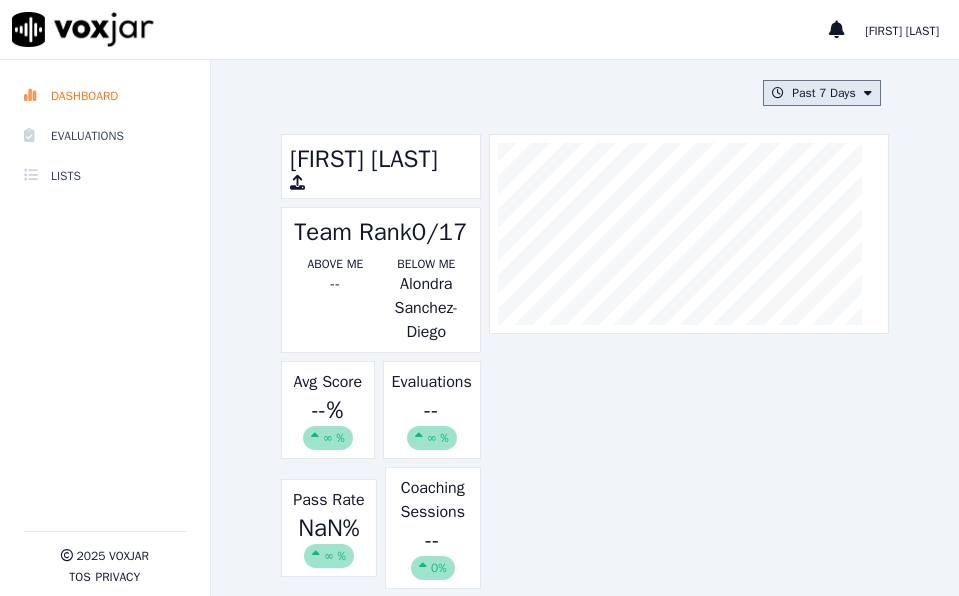 scroll, scrollTop: 0, scrollLeft: 0, axis: both 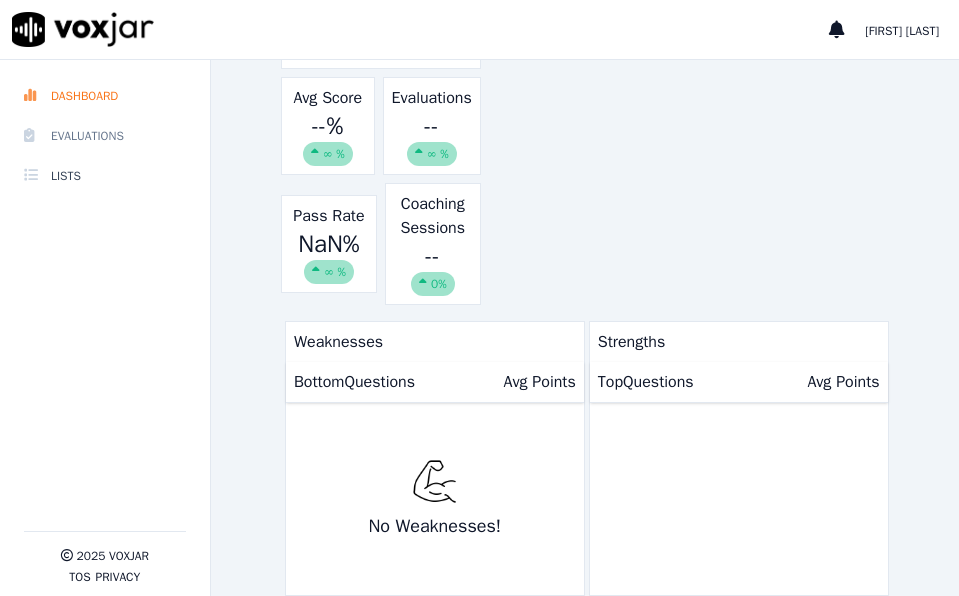 click on "Evaluations" at bounding box center [105, 136] 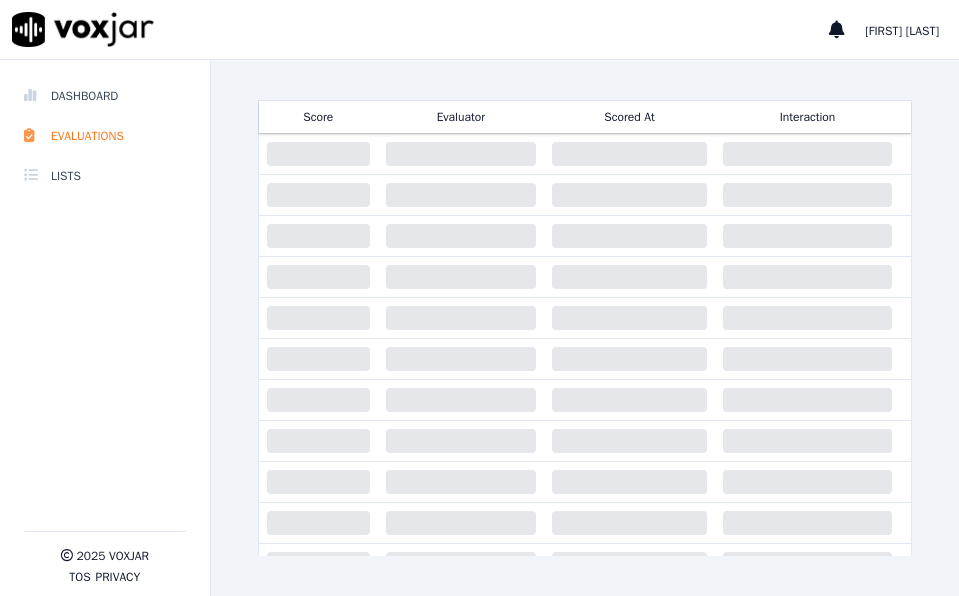 scroll, scrollTop: 0, scrollLeft: 0, axis: both 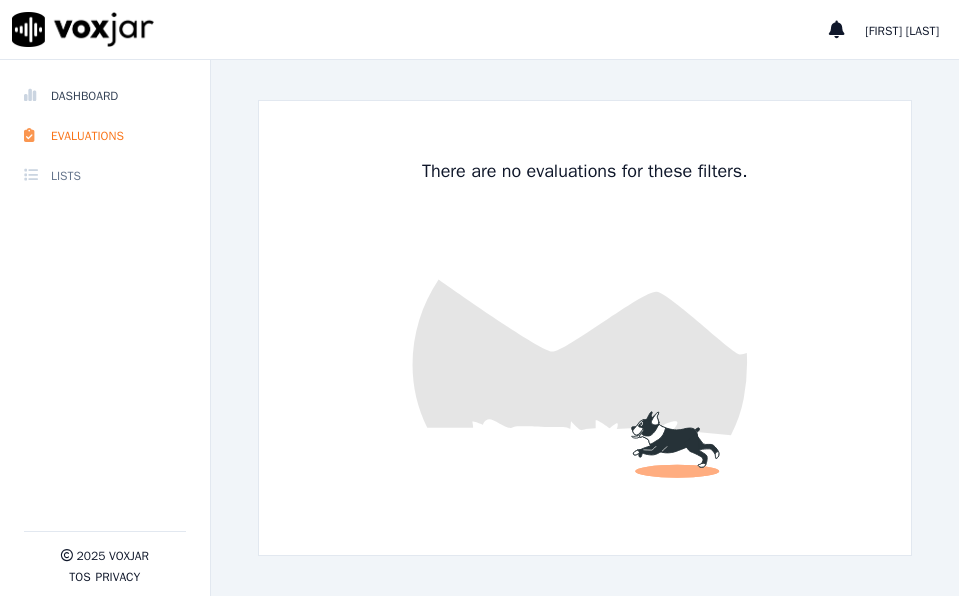 click on "Lists" at bounding box center (105, 176) 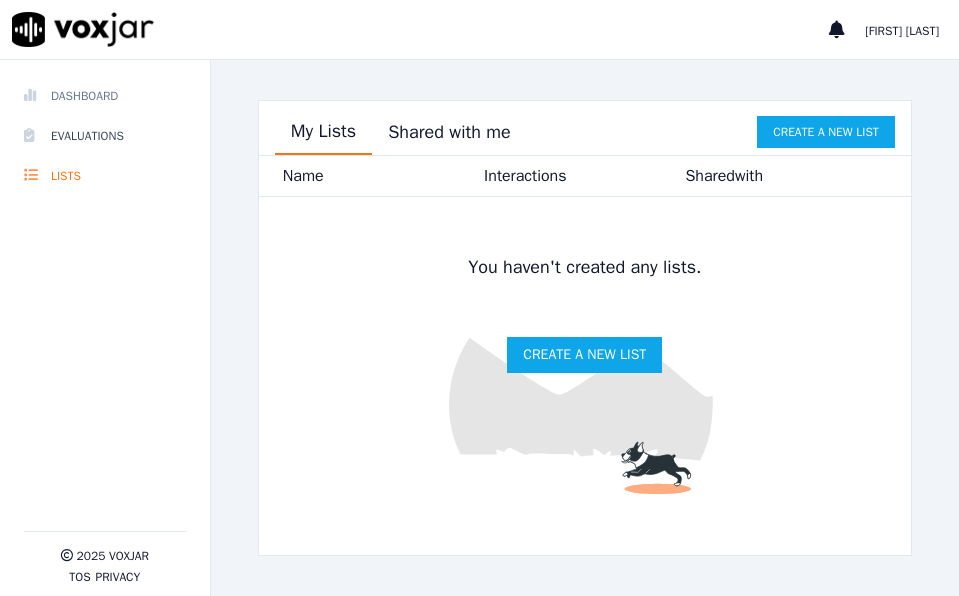 click on "Dashboard" at bounding box center (105, 96) 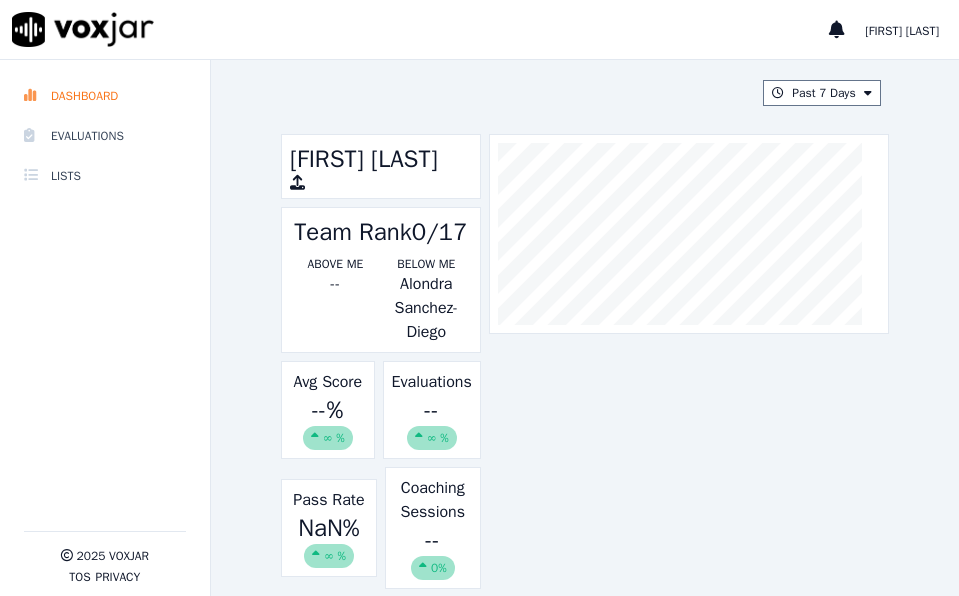 click on "Alondra Sanchez-Diego" at bounding box center (426, 308) 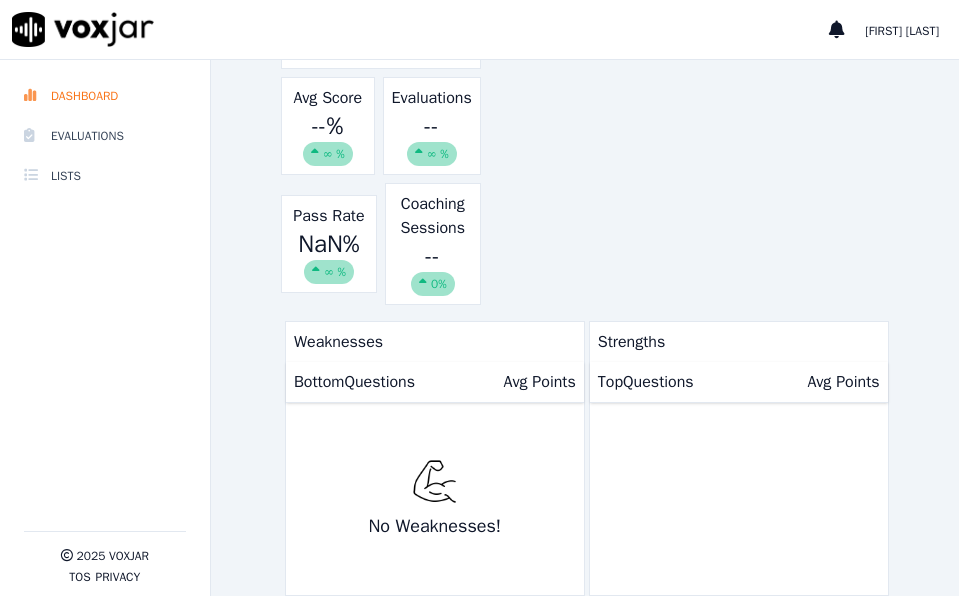 scroll, scrollTop: 0, scrollLeft: 0, axis: both 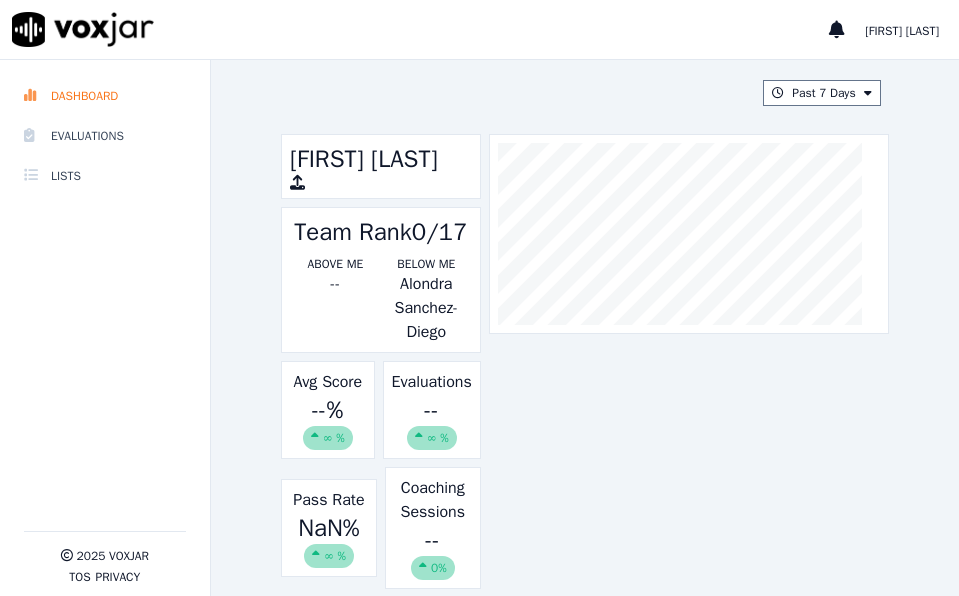 drag, startPoint x: 297, startPoint y: 278, endPoint x: 362, endPoint y: 301, distance: 68.94926 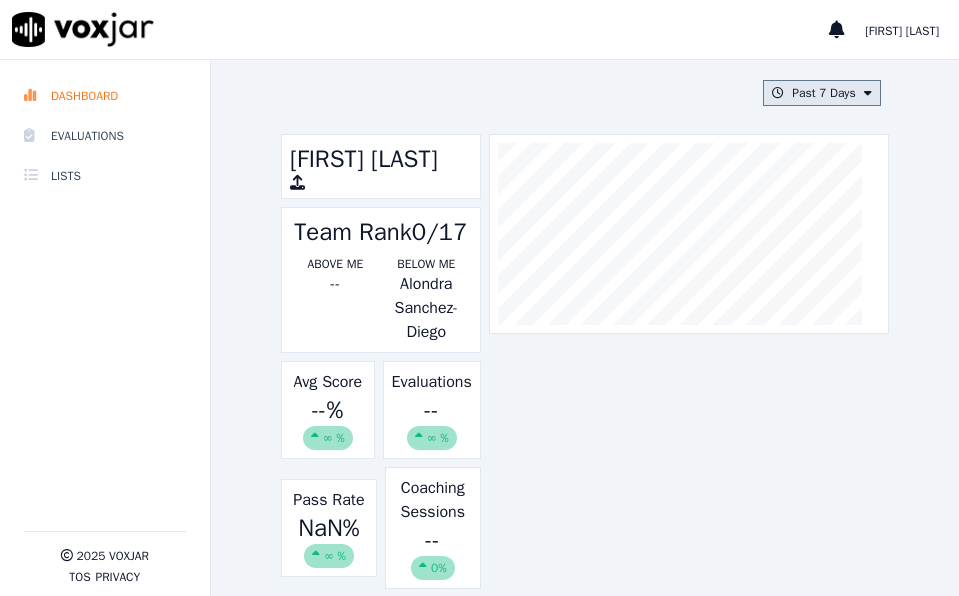 click at bounding box center [868, 93] 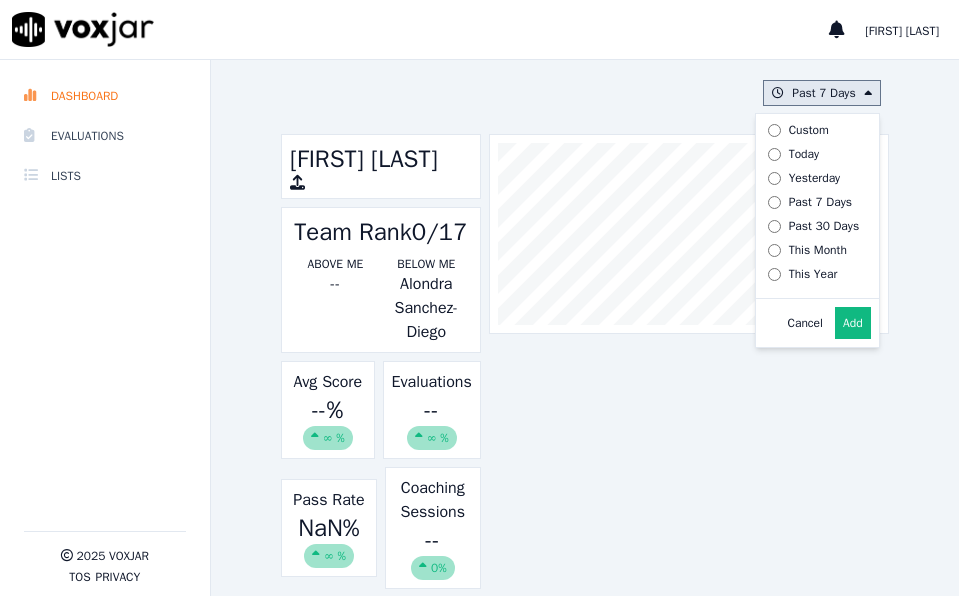 click on "Past 30 Days" at bounding box center (824, 226) 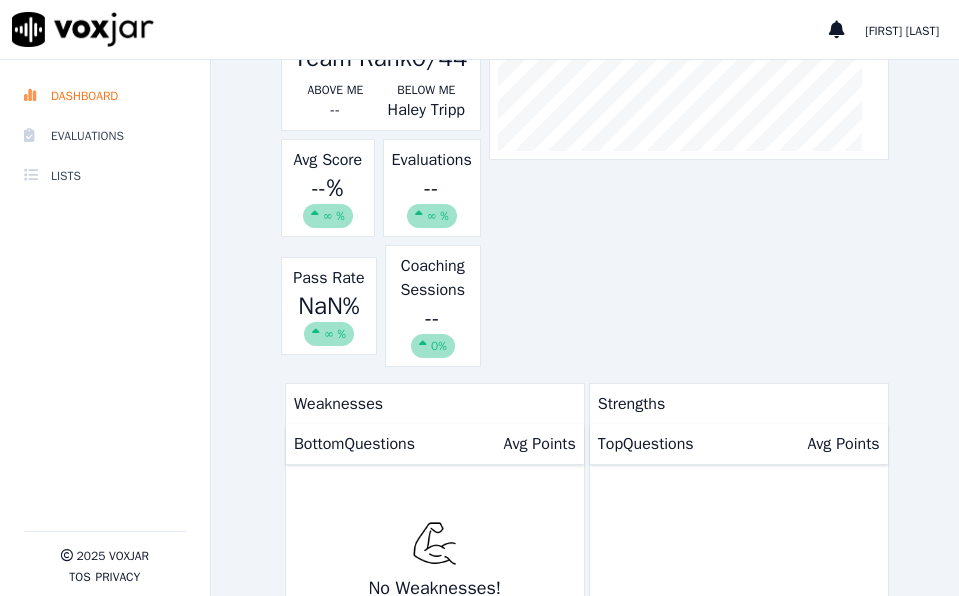 scroll, scrollTop: 0, scrollLeft: 0, axis: both 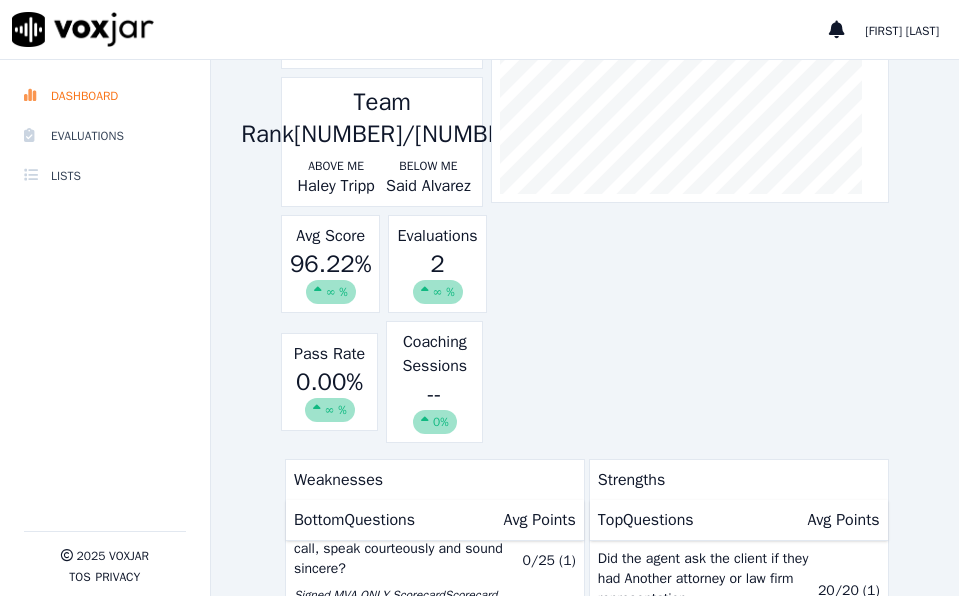 click on "[NUMBER]     [PERCENT]" at bounding box center [437, 276] 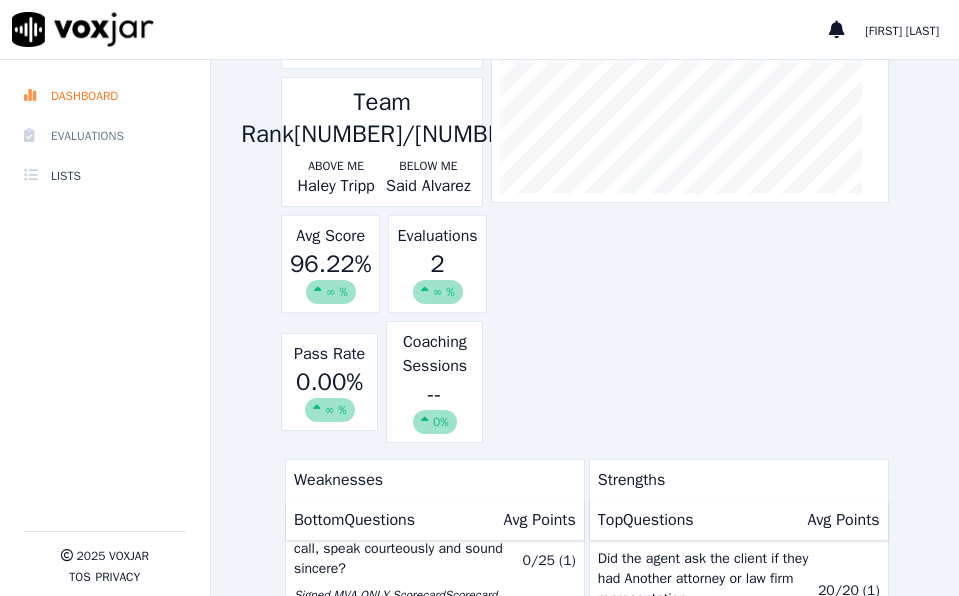 click on "Evaluations" at bounding box center [105, 136] 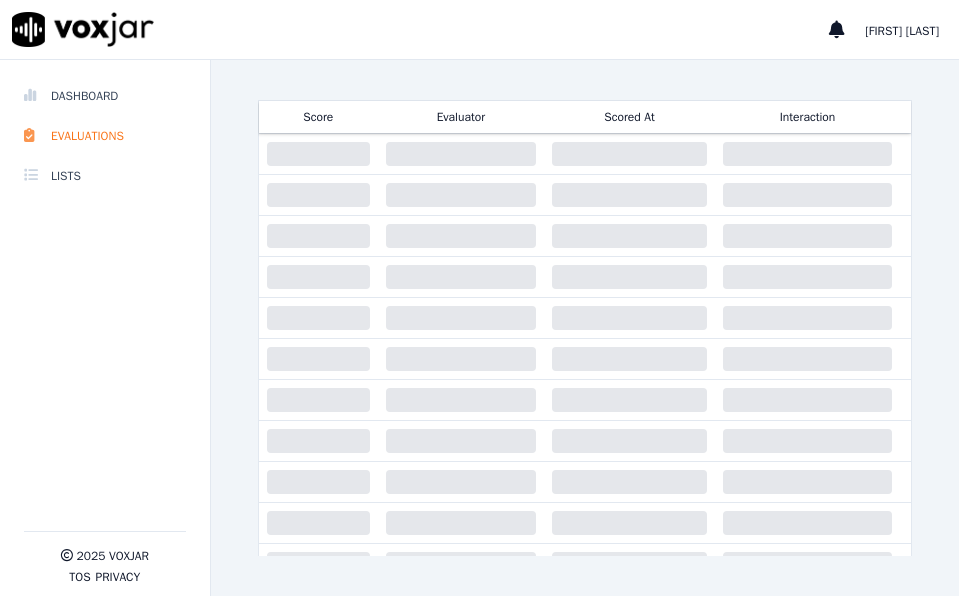 scroll, scrollTop: 0, scrollLeft: 0, axis: both 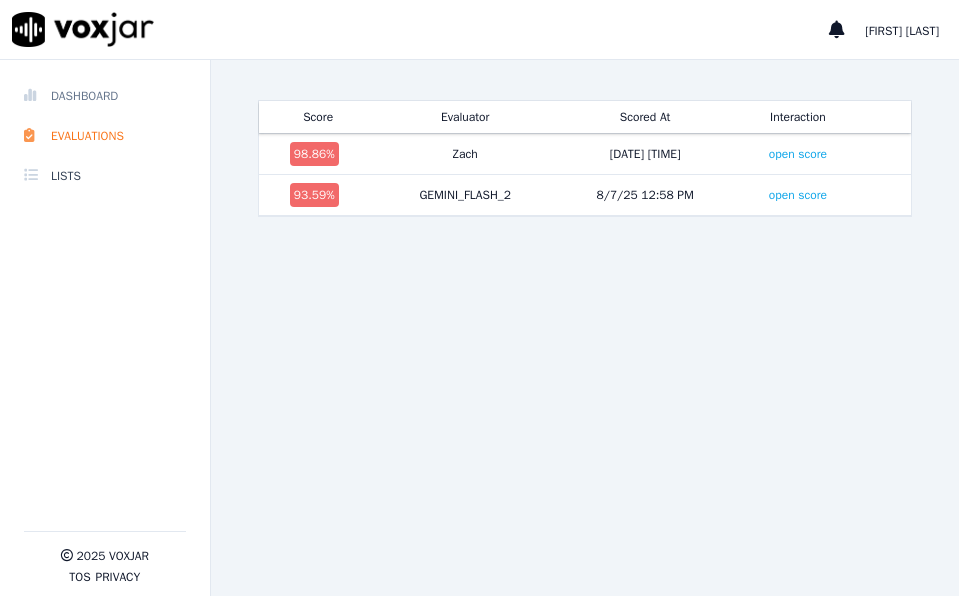 click on "Dashboard" at bounding box center (105, 96) 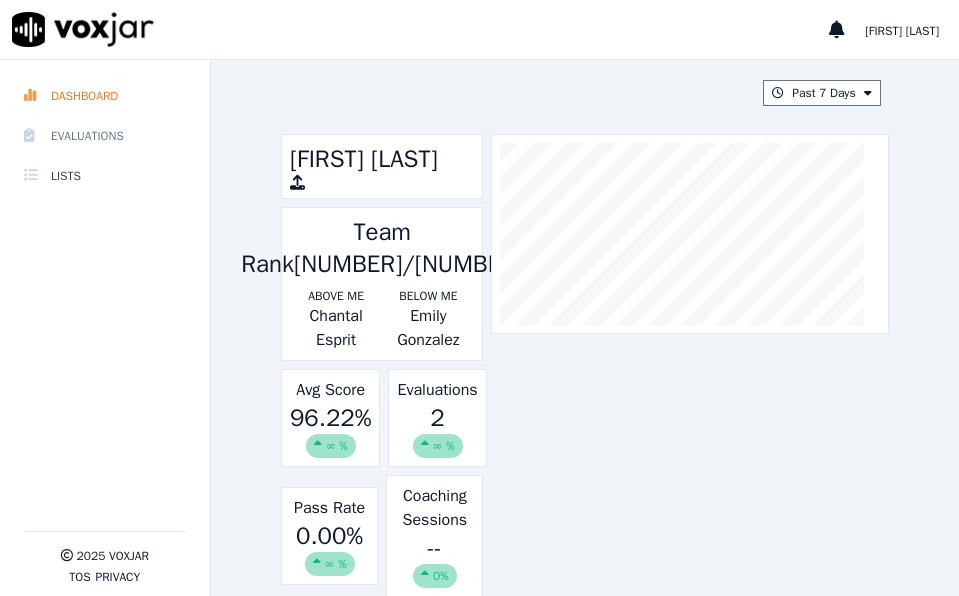 click on "Evaluations" at bounding box center [105, 136] 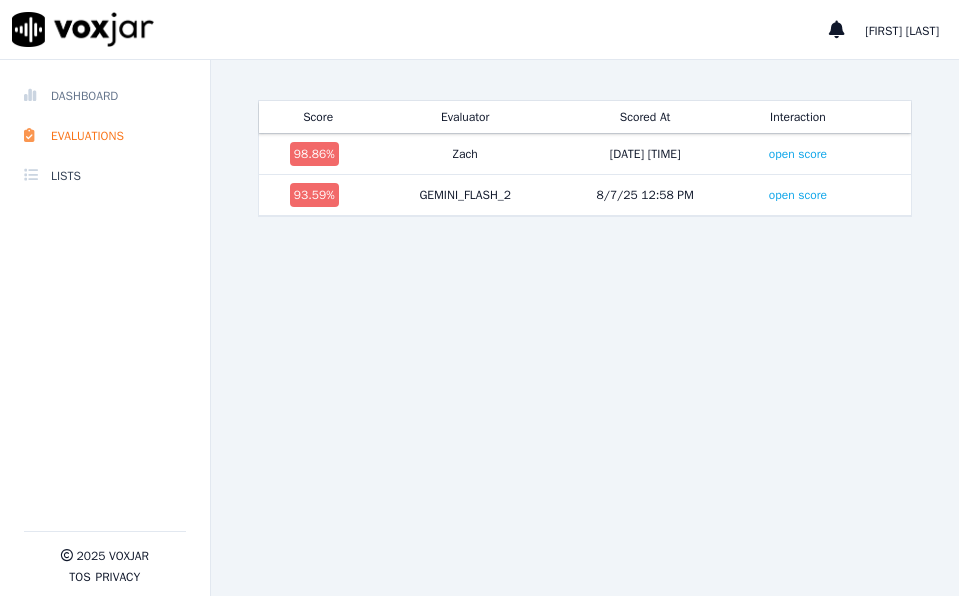 click on "Dashboard" at bounding box center (105, 96) 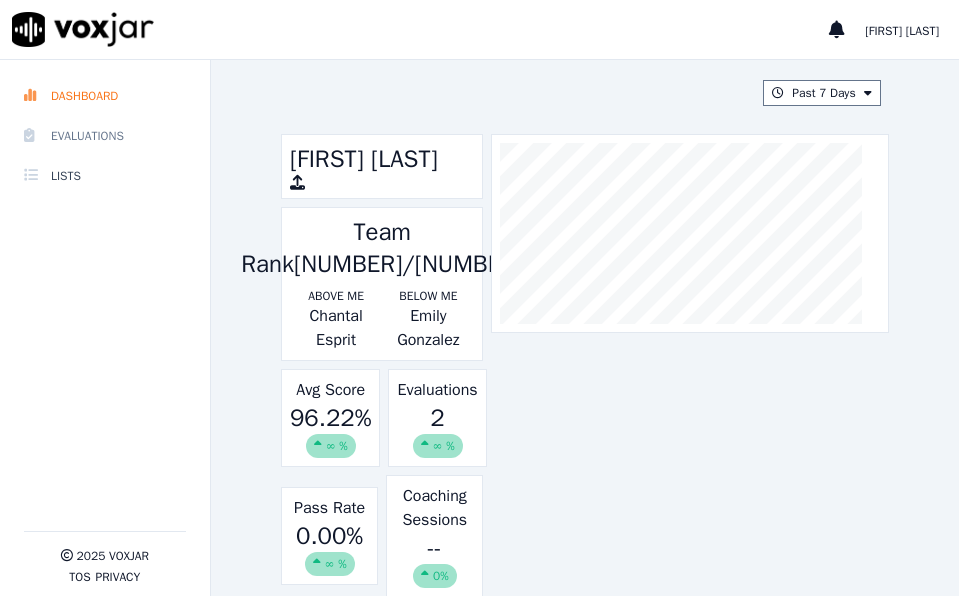 click on "Evaluations" at bounding box center (105, 136) 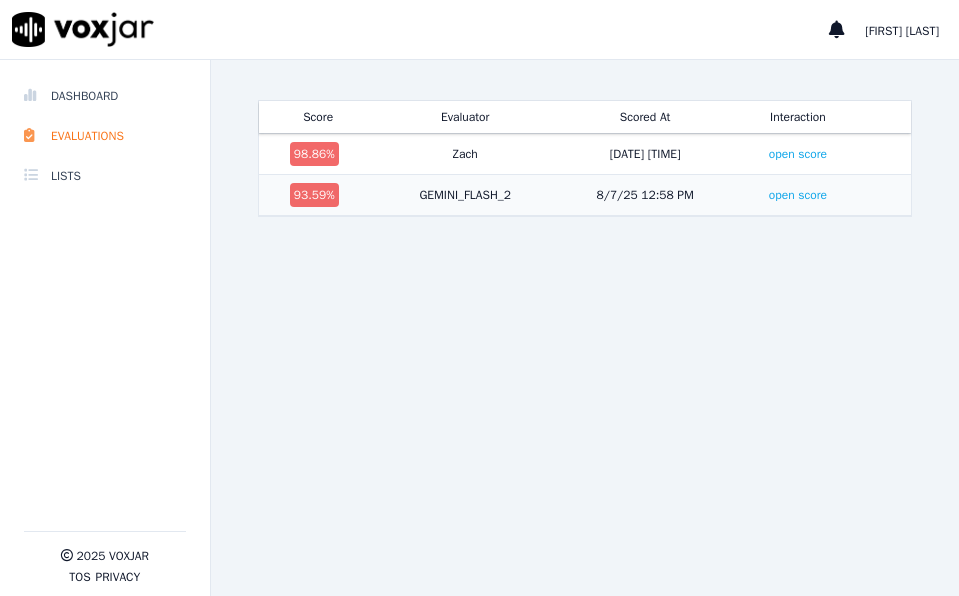 drag, startPoint x: 313, startPoint y: 197, endPoint x: 421, endPoint y: 200, distance: 108.04166 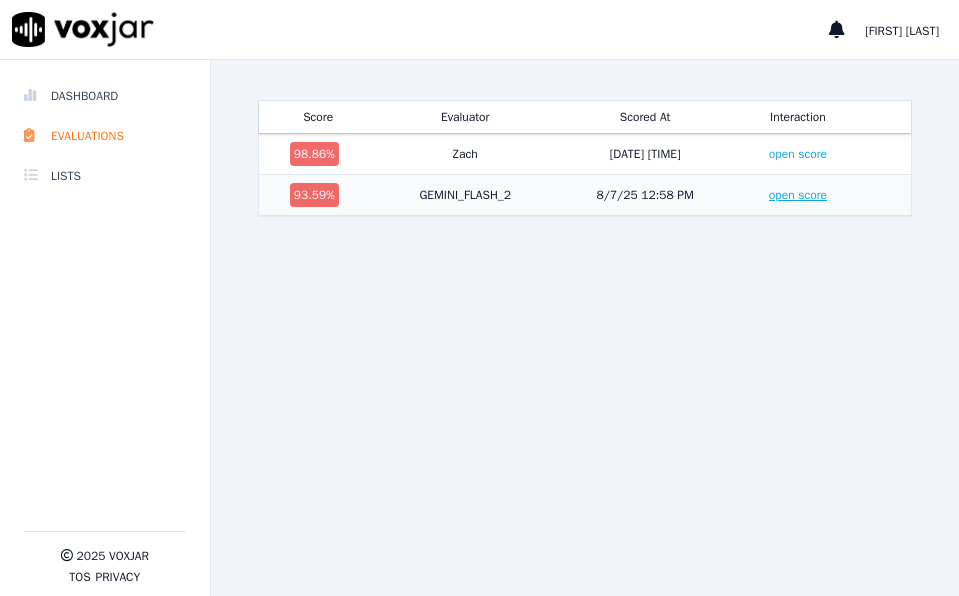 click on "open score" at bounding box center (798, 195) 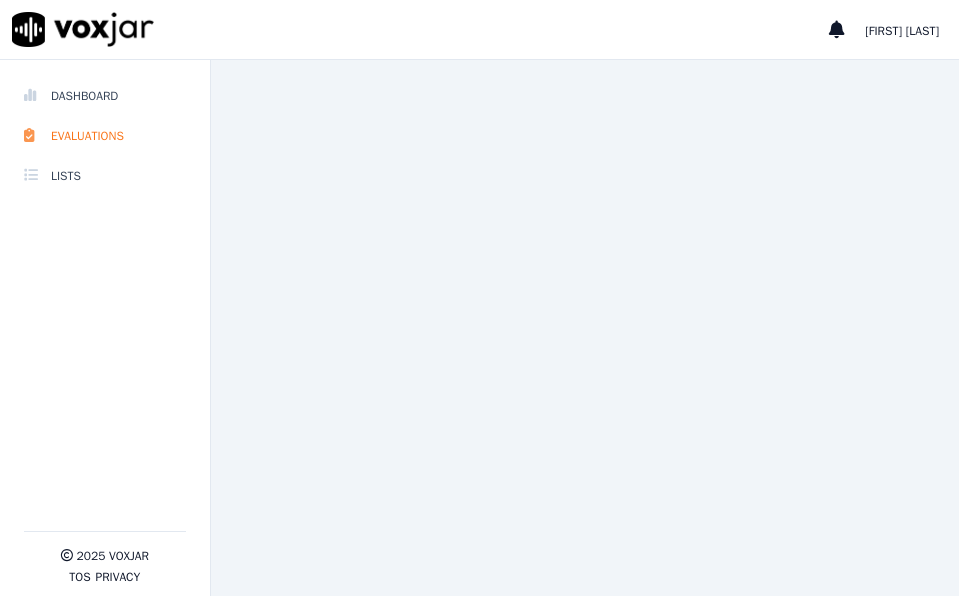 scroll, scrollTop: 0, scrollLeft: 0, axis: both 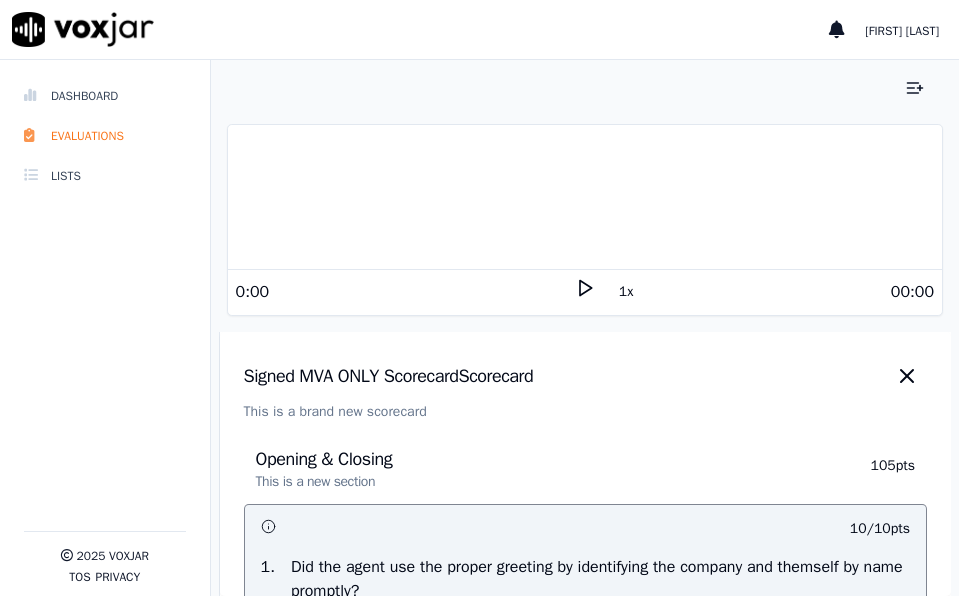 click 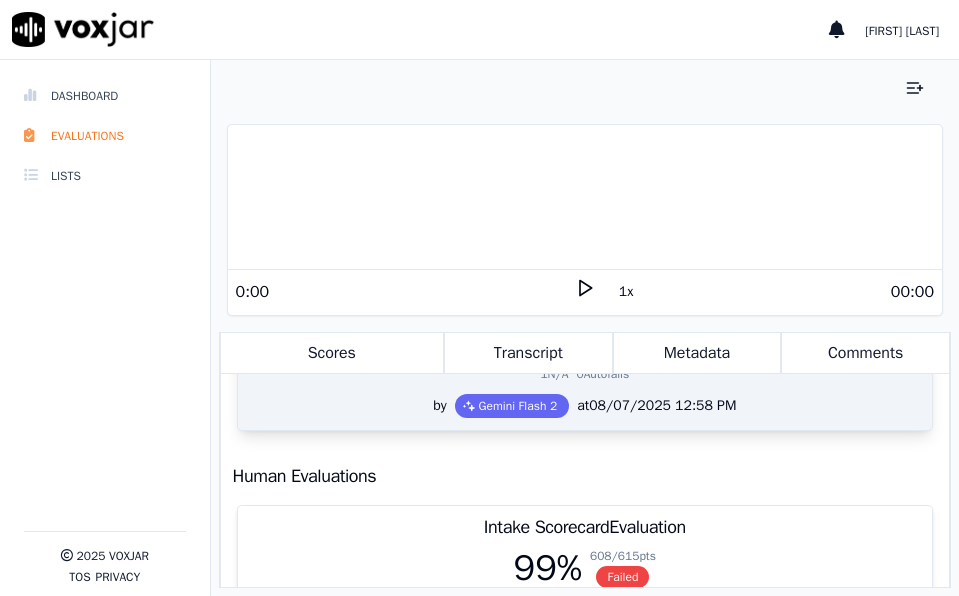 scroll, scrollTop: 200, scrollLeft: 0, axis: vertical 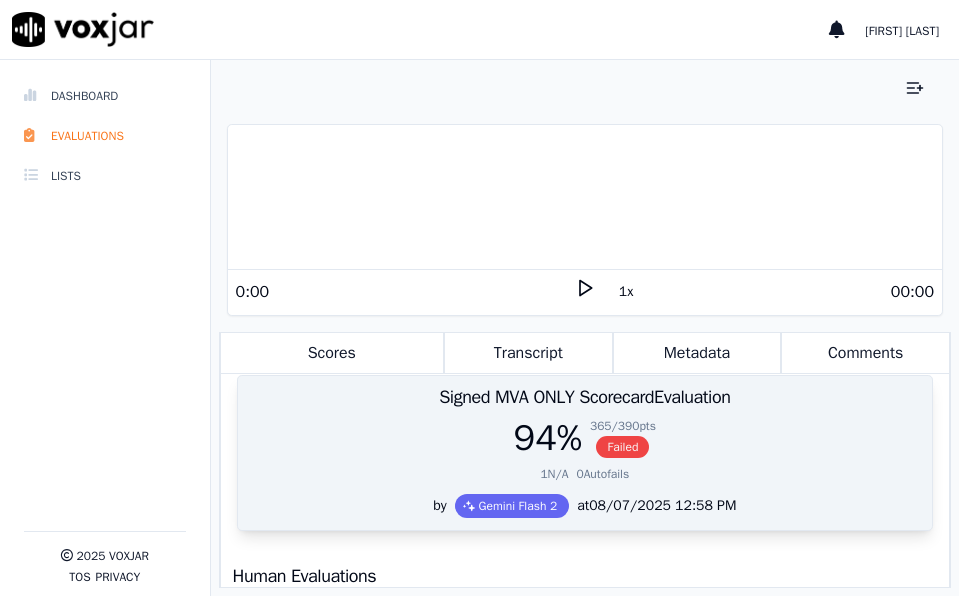 click on "Failed" at bounding box center (622, 447) 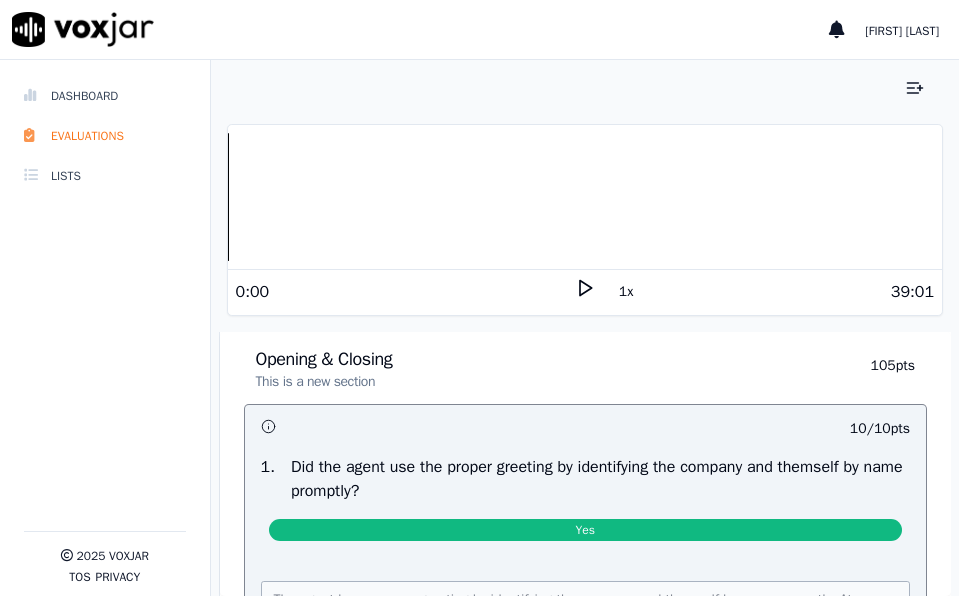 scroll, scrollTop: 0, scrollLeft: 0, axis: both 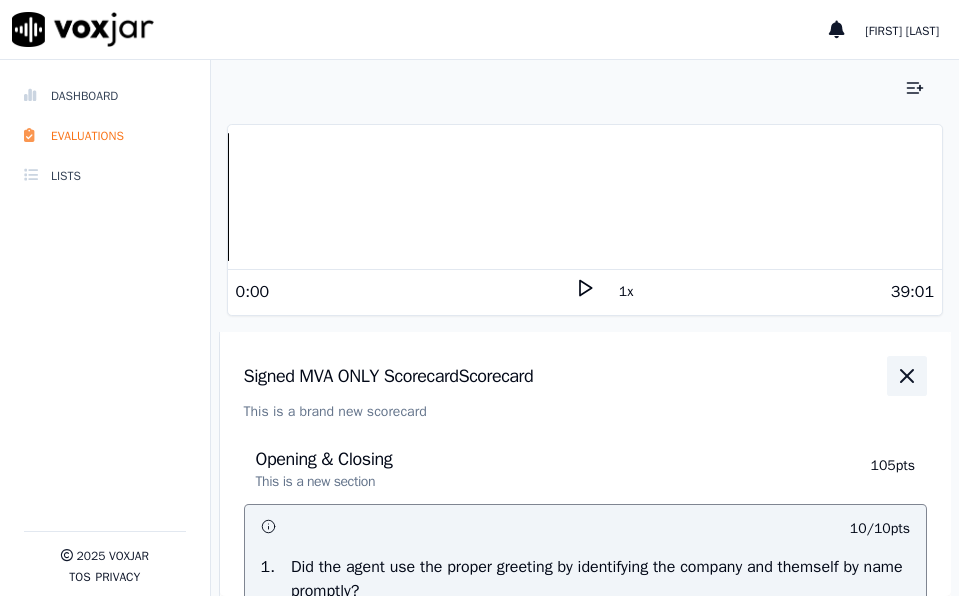 click 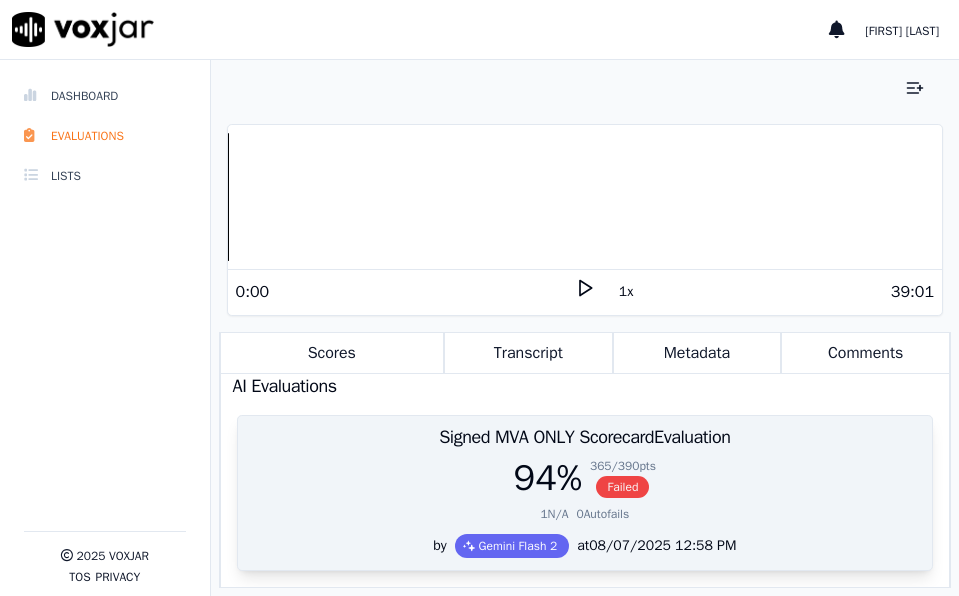 scroll, scrollTop: 140, scrollLeft: 0, axis: vertical 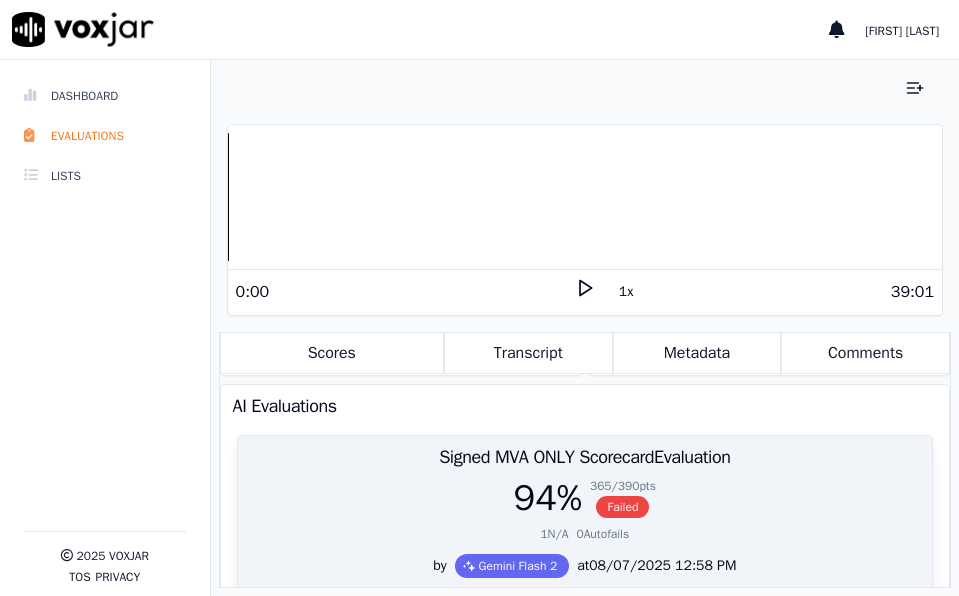 click on "Failed" at bounding box center (622, 507) 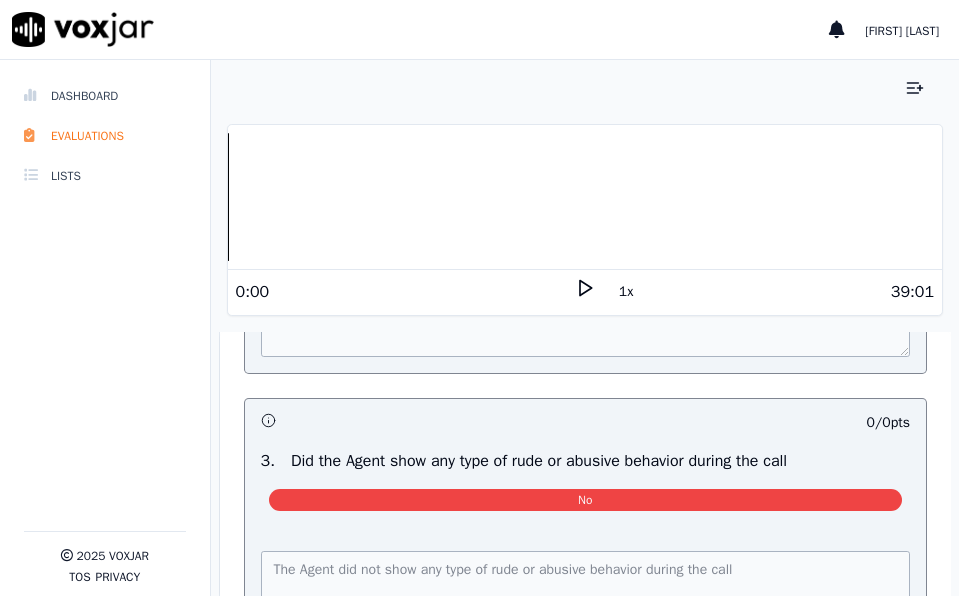 scroll, scrollTop: 8300, scrollLeft: 0, axis: vertical 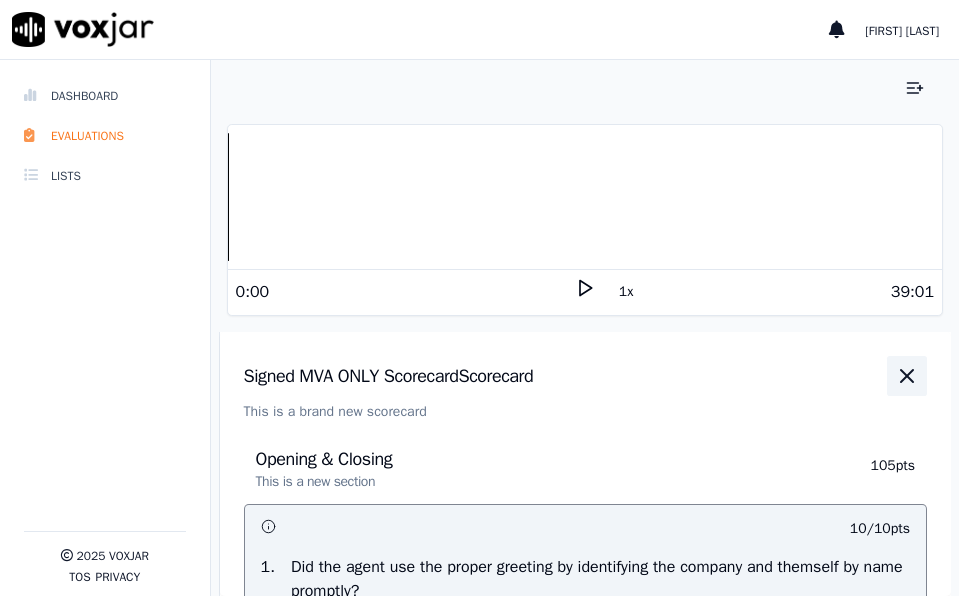 click 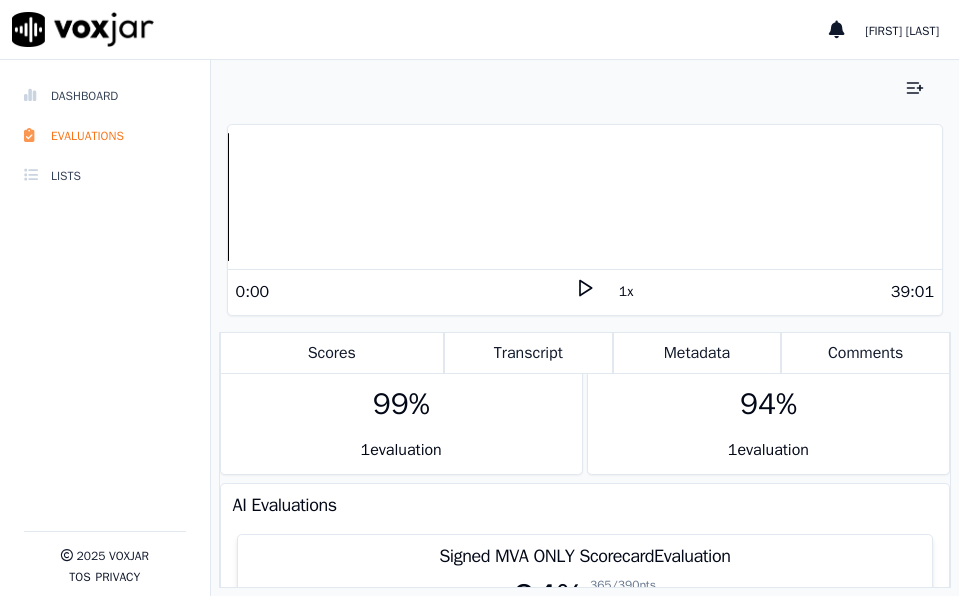 scroll, scrollTop: 40, scrollLeft: 0, axis: vertical 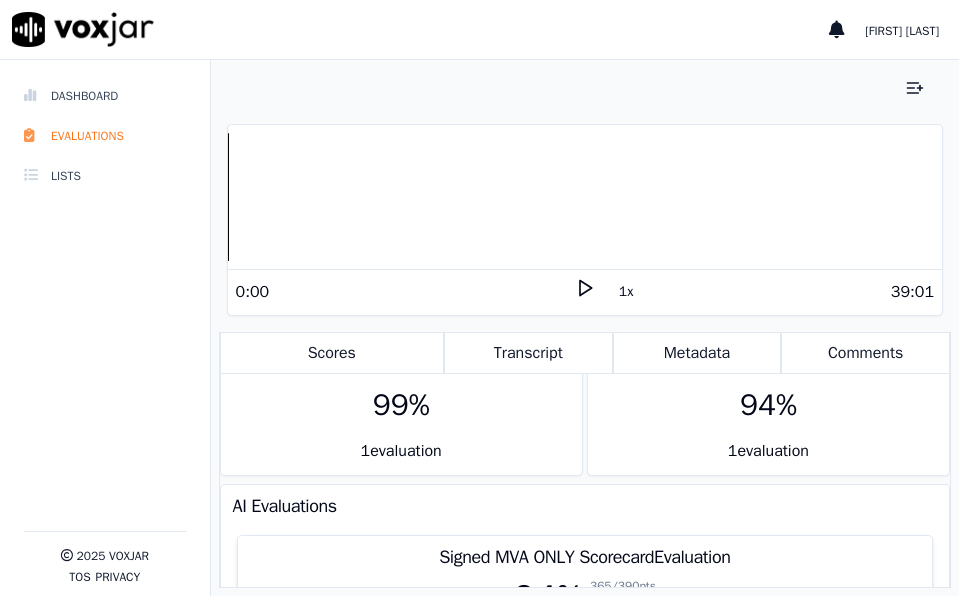 drag, startPoint x: 91, startPoint y: 101, endPoint x: 186, endPoint y: 217, distance: 149.93666 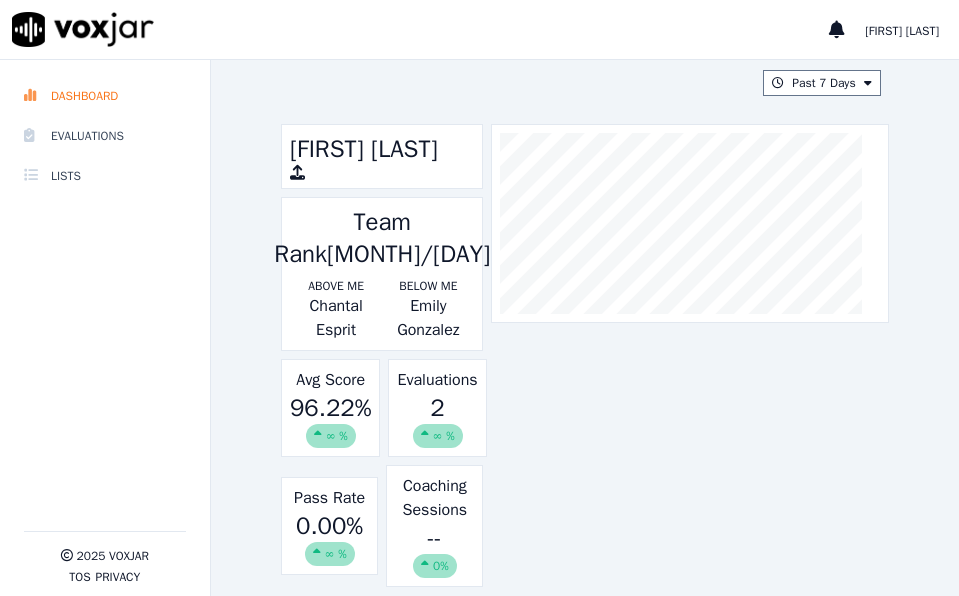 scroll, scrollTop: 0, scrollLeft: 0, axis: both 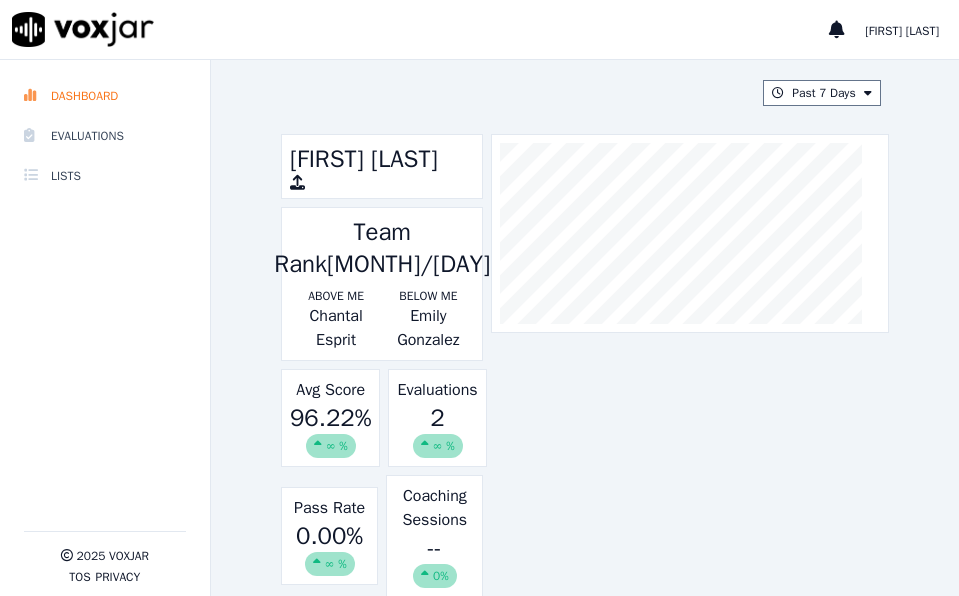 click on "Emily Gonzalez" at bounding box center (428, 328) 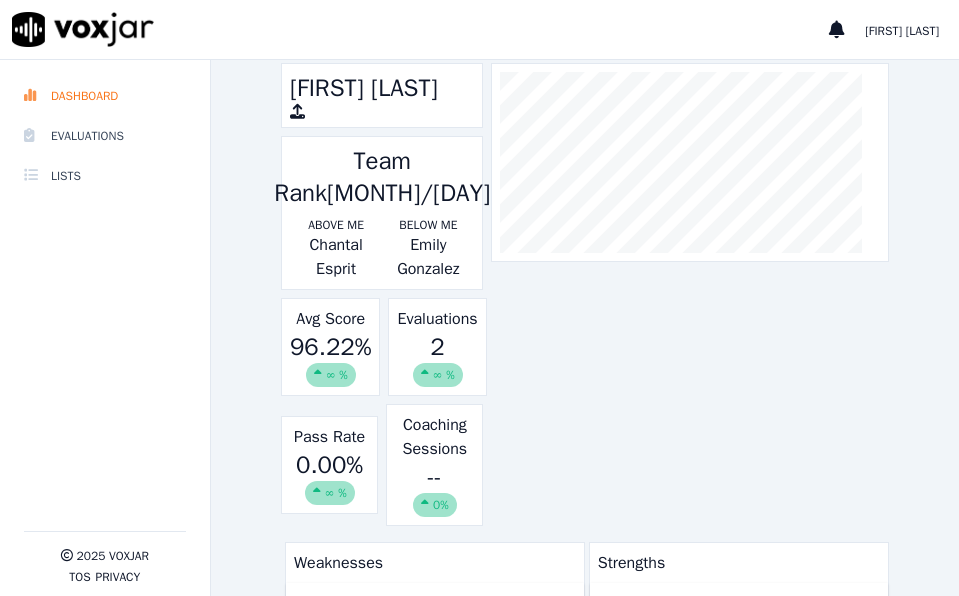 scroll, scrollTop: 100, scrollLeft: 0, axis: vertical 